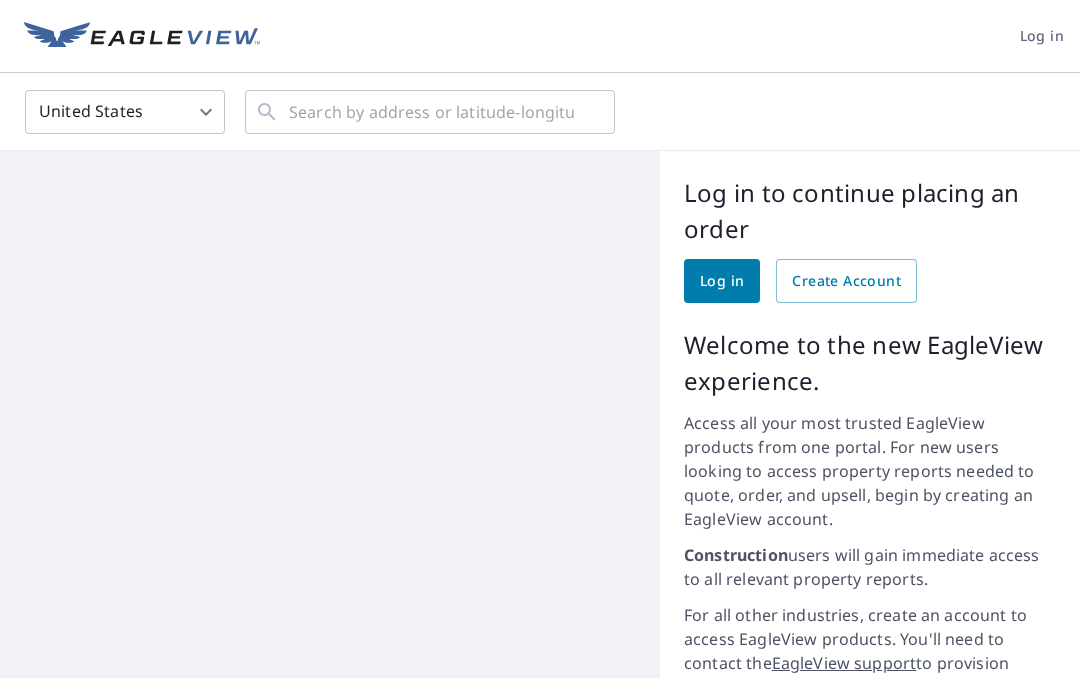 scroll, scrollTop: 0, scrollLeft: 0, axis: both 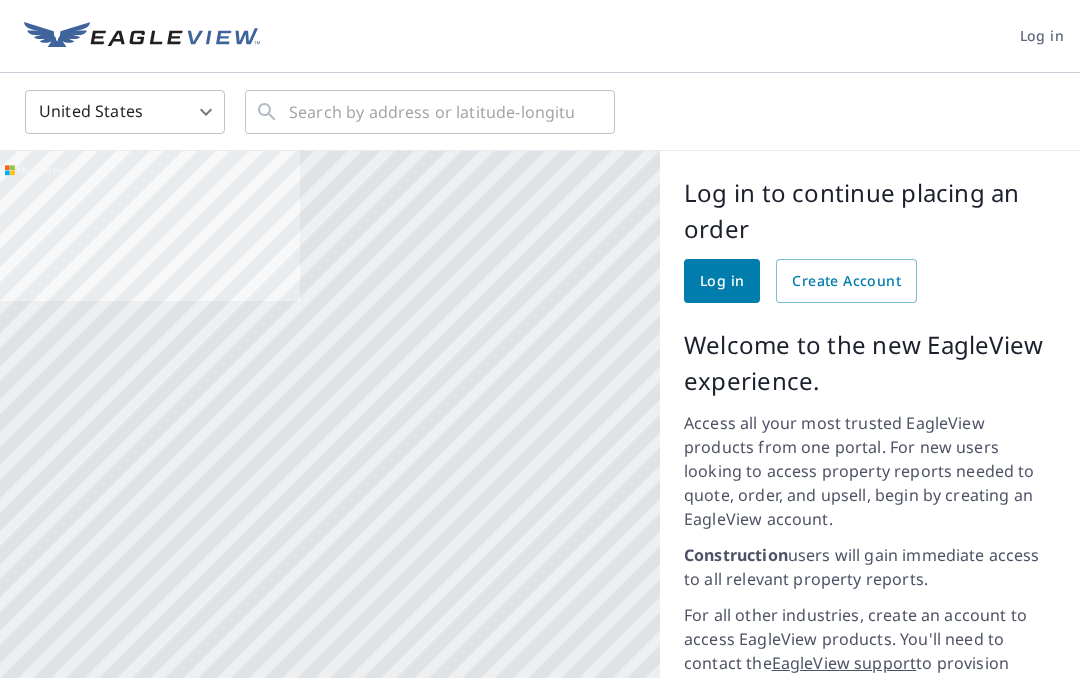 click on "Log in" at bounding box center [722, 281] 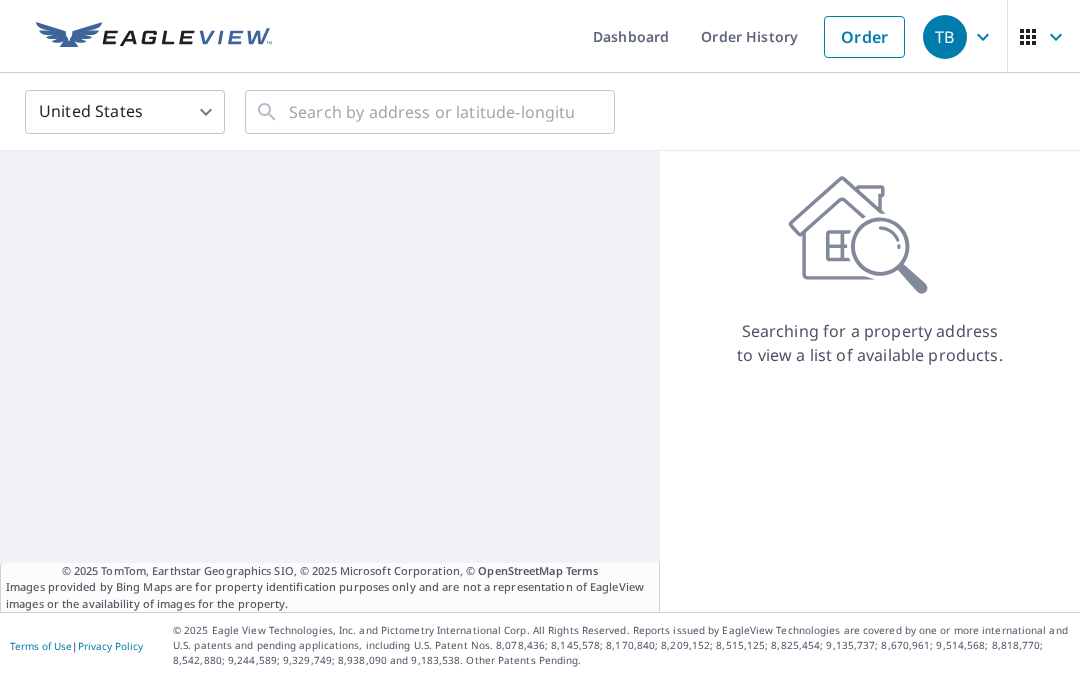 scroll, scrollTop: 0, scrollLeft: 0, axis: both 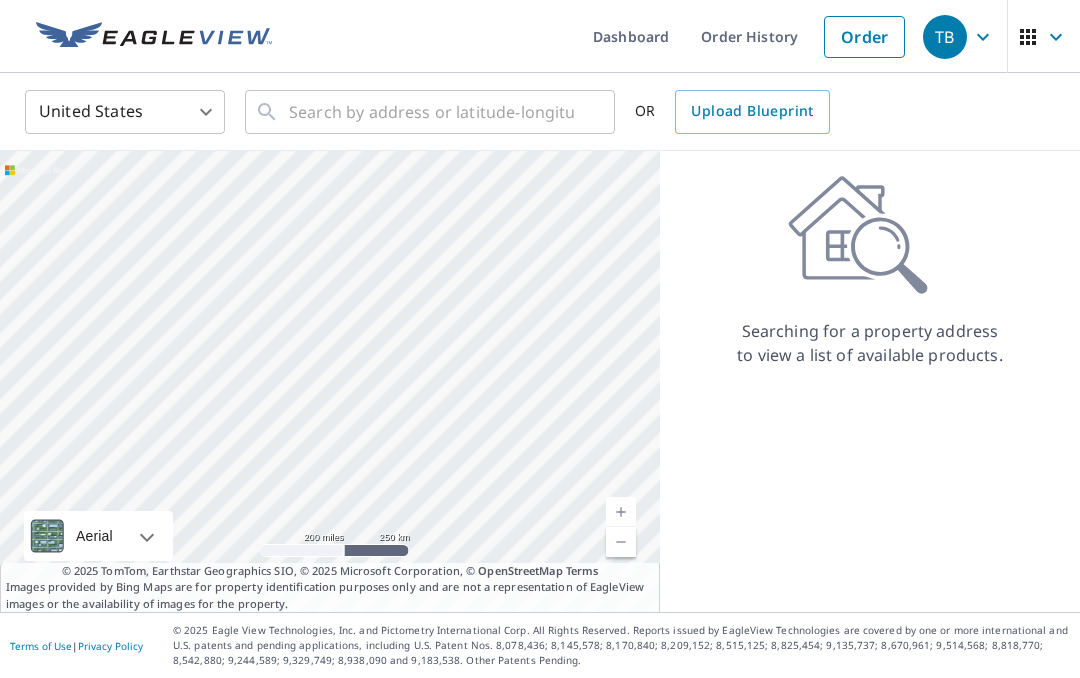 click on "Order" at bounding box center [864, 37] 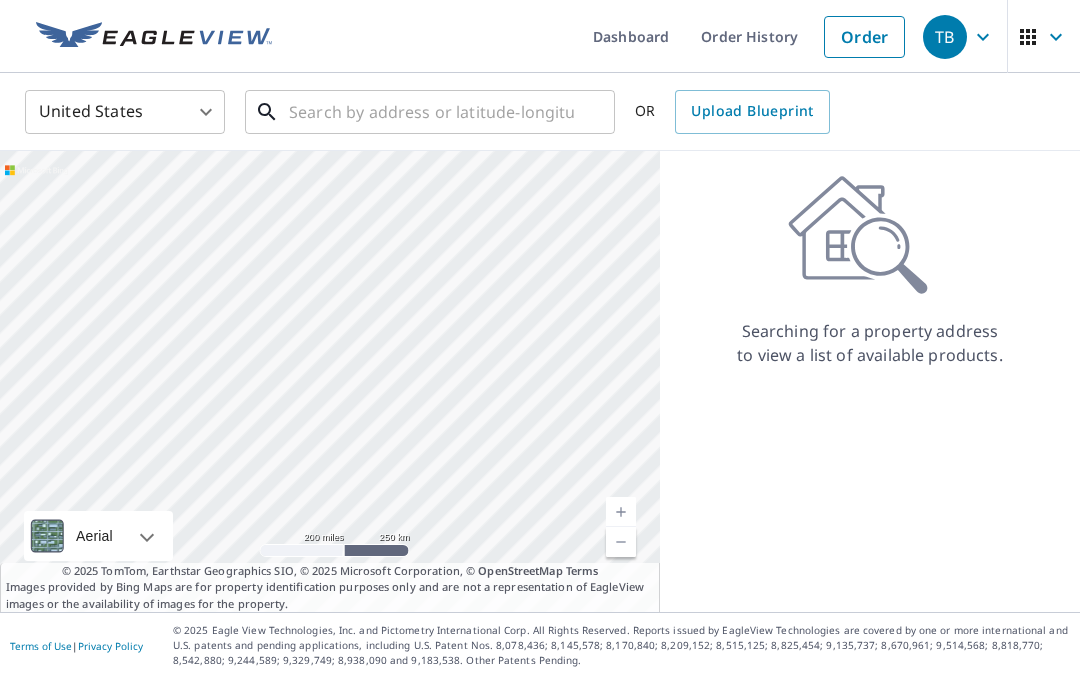 click at bounding box center (431, 112) 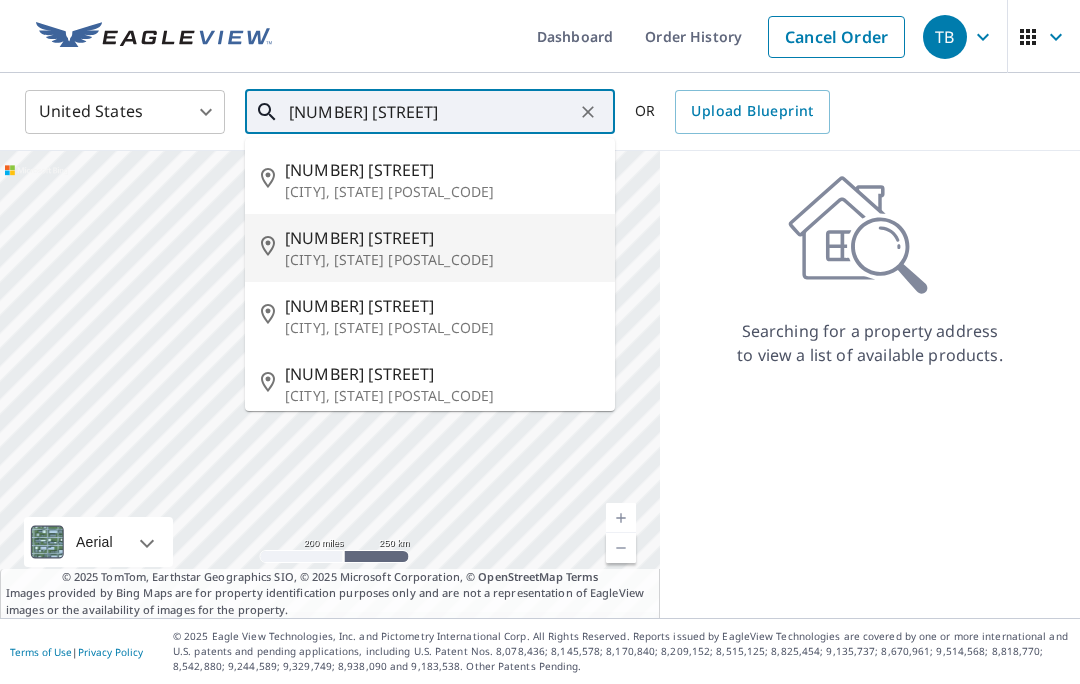 click on "[CITY], [STATE] [POSTAL_CODE]" at bounding box center (442, 260) 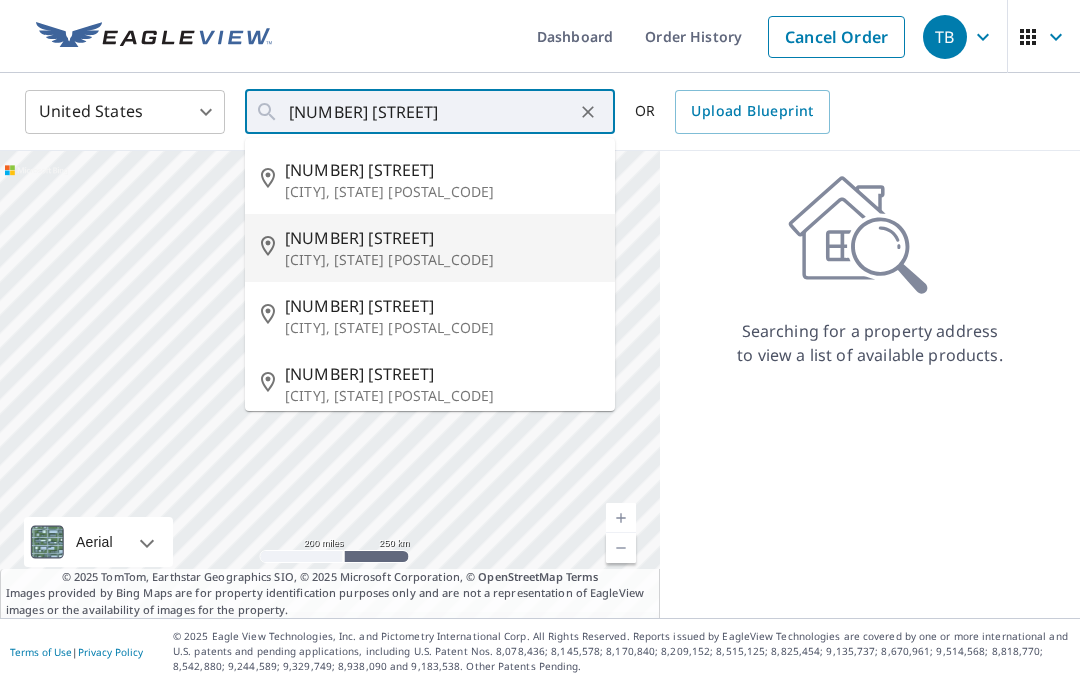 type on "[NUMBER] [STREET] [CITY], [STATE] [POSTAL_CODE]" 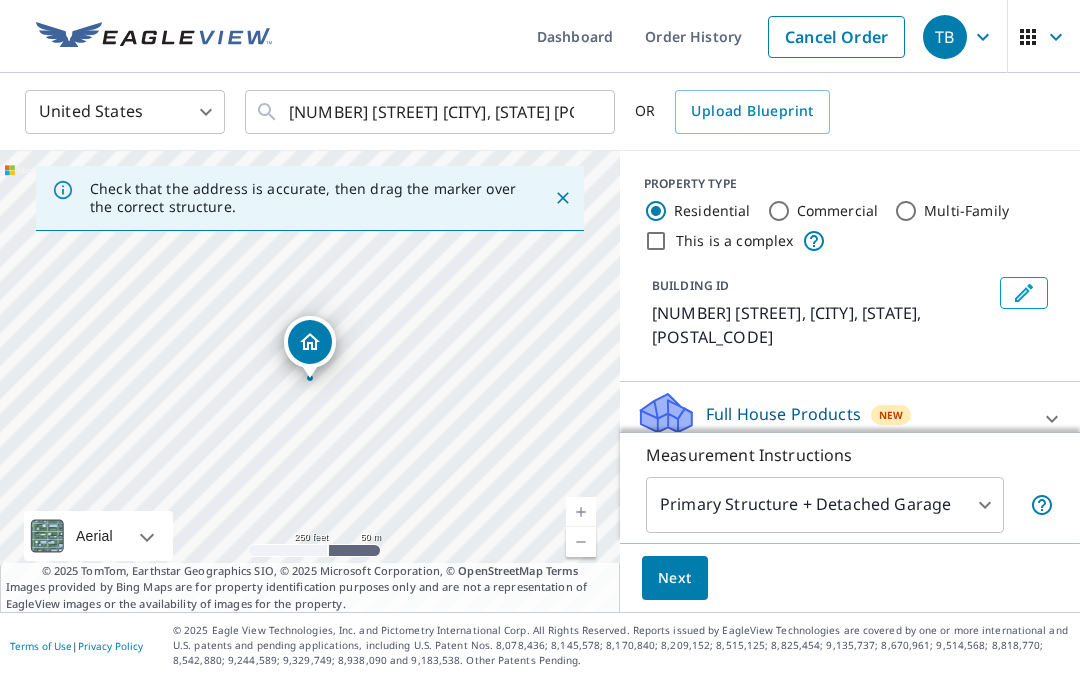 click at bounding box center (1052, 419) 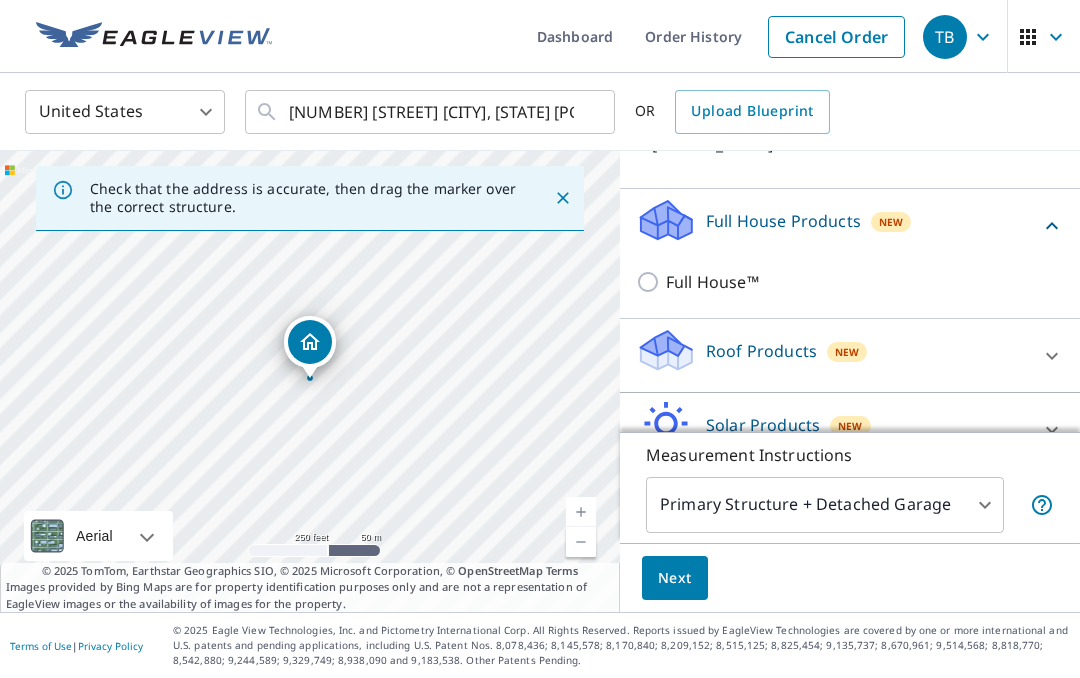 scroll, scrollTop: 194, scrollLeft: 0, axis: vertical 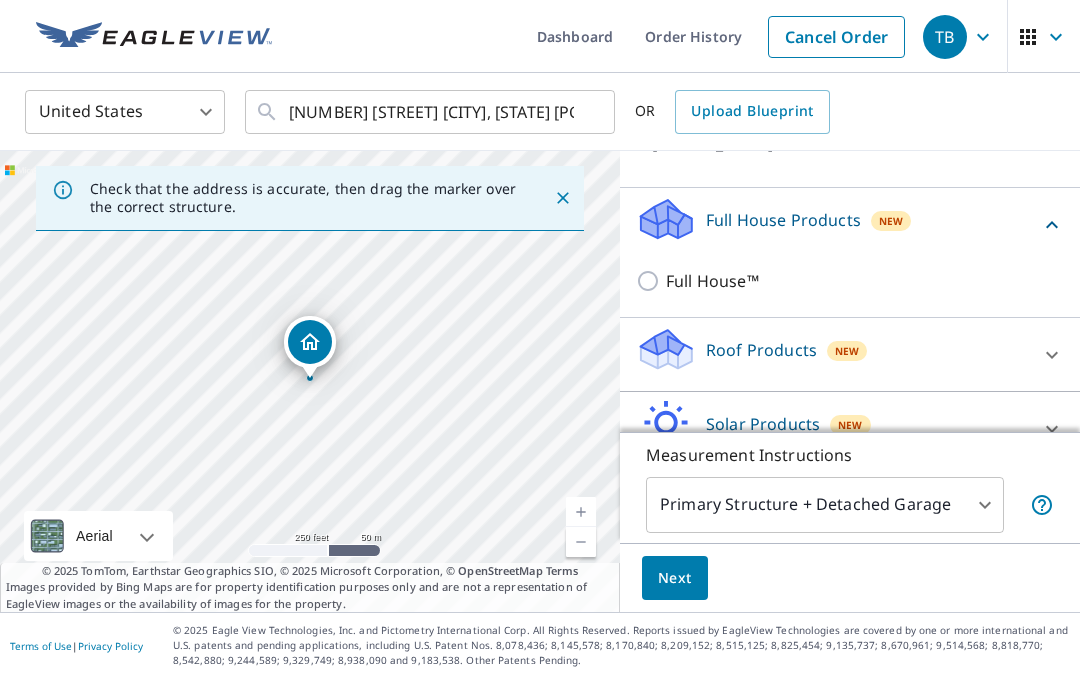 click 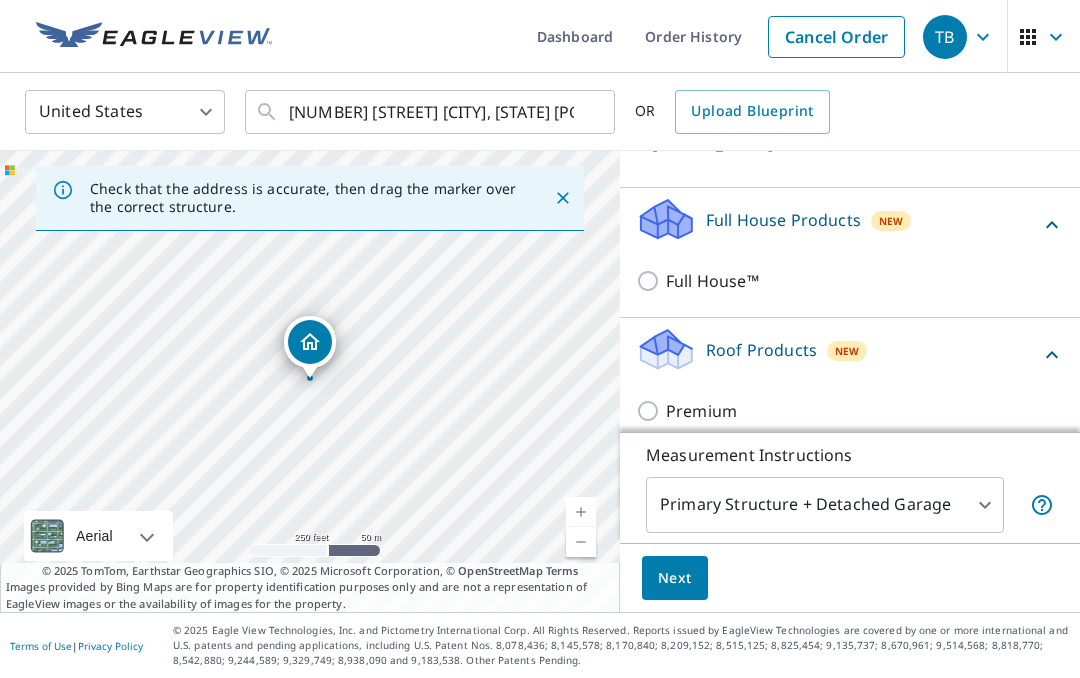 click on "Premium" at bounding box center (651, 411) 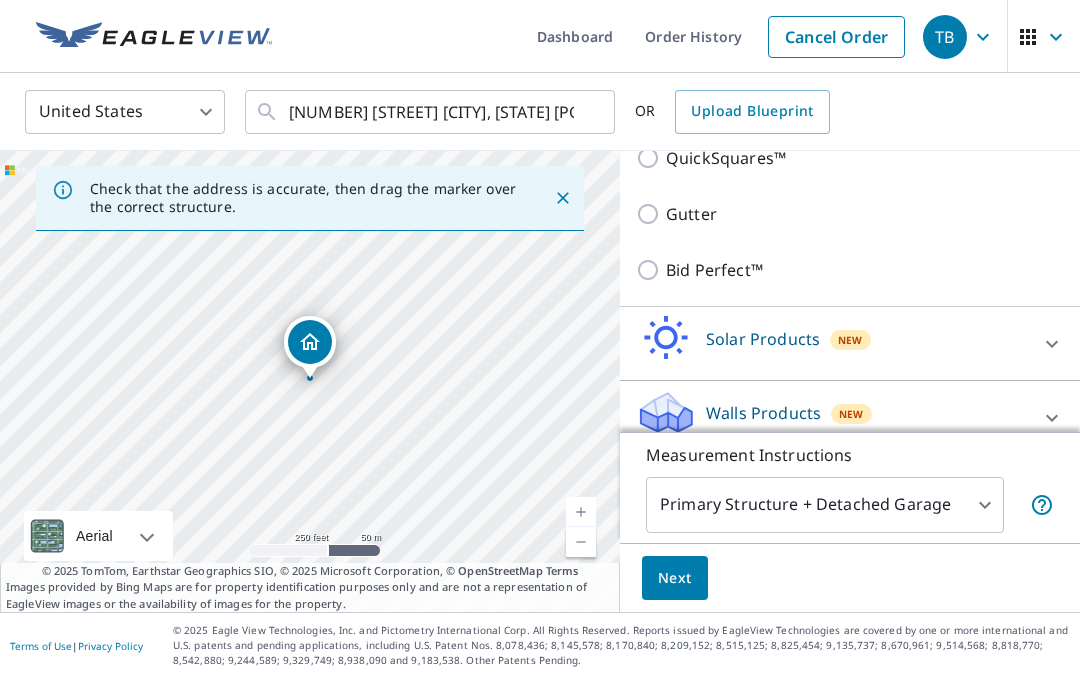scroll, scrollTop: 567, scrollLeft: 0, axis: vertical 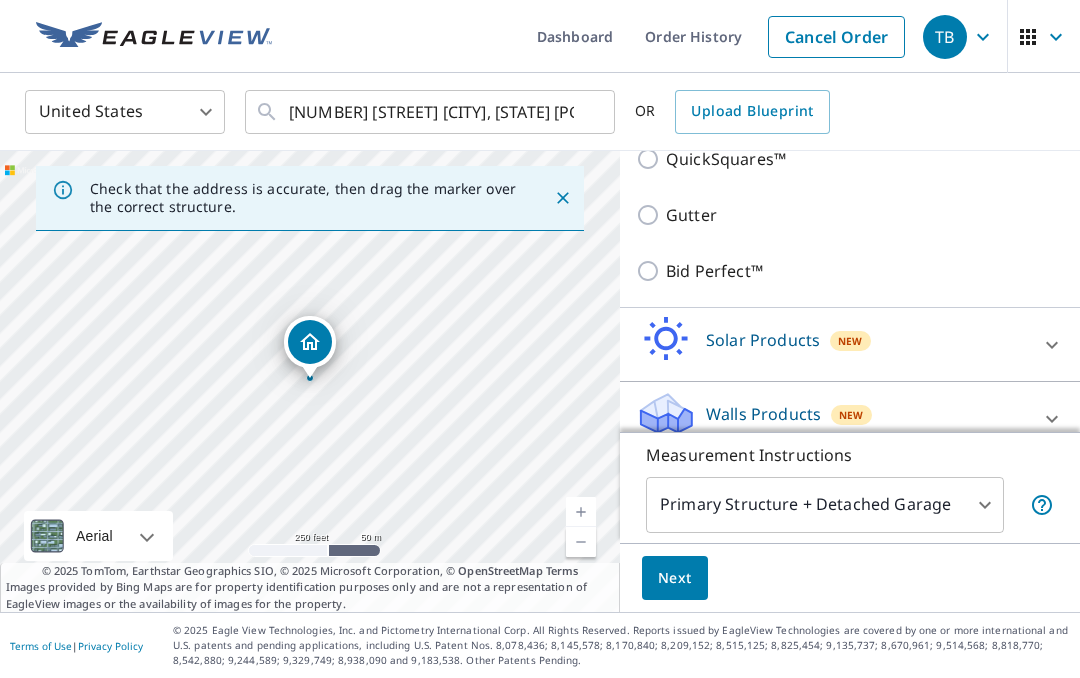 click on "Next" at bounding box center [675, 578] 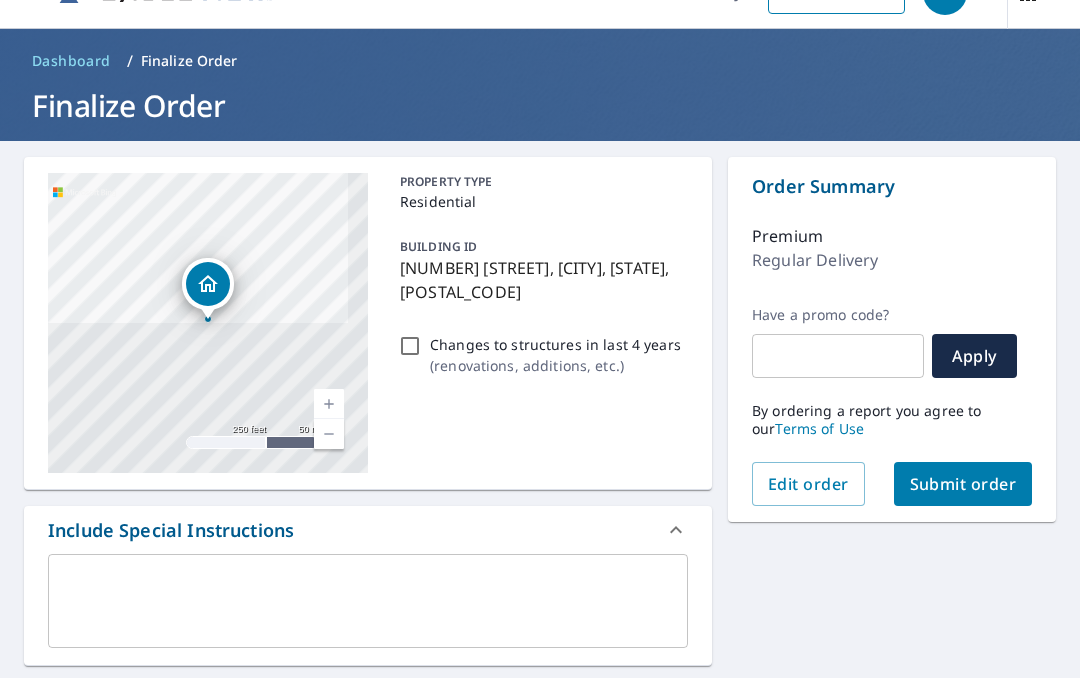 scroll, scrollTop: 79, scrollLeft: 0, axis: vertical 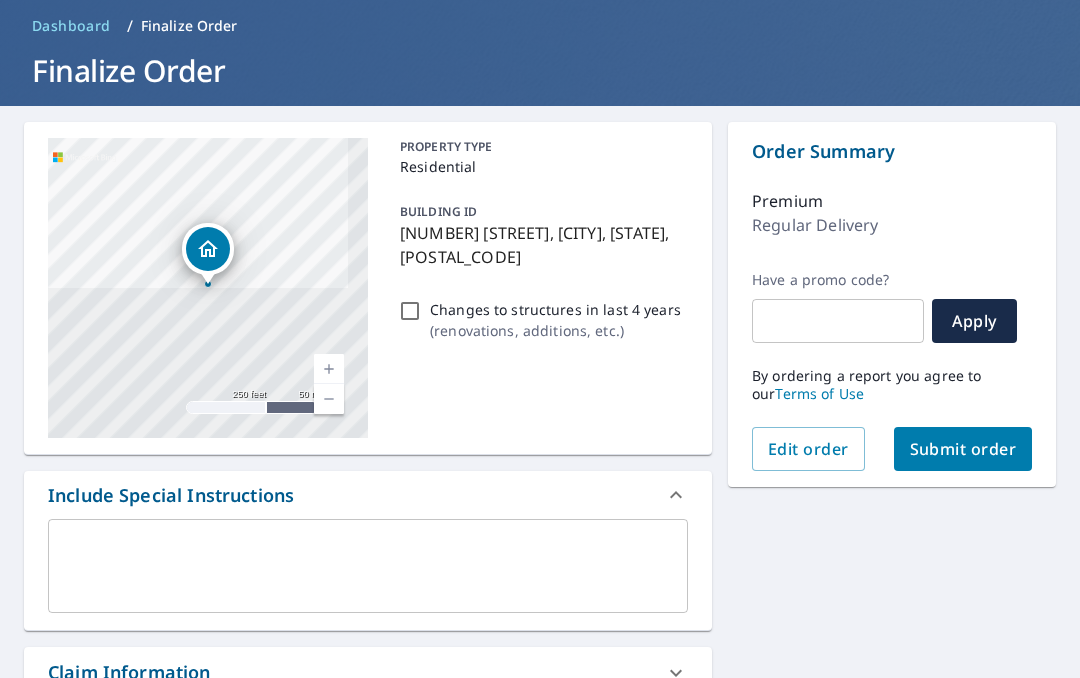 click on "Submit order" at bounding box center [963, 449] 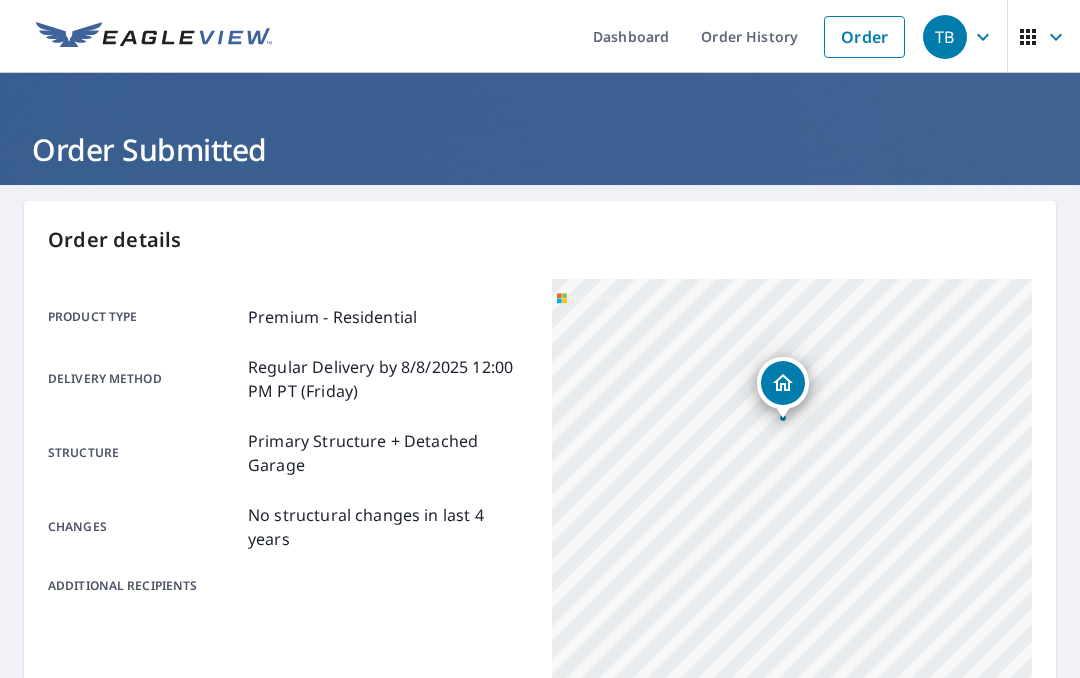 scroll, scrollTop: 0, scrollLeft: 0, axis: both 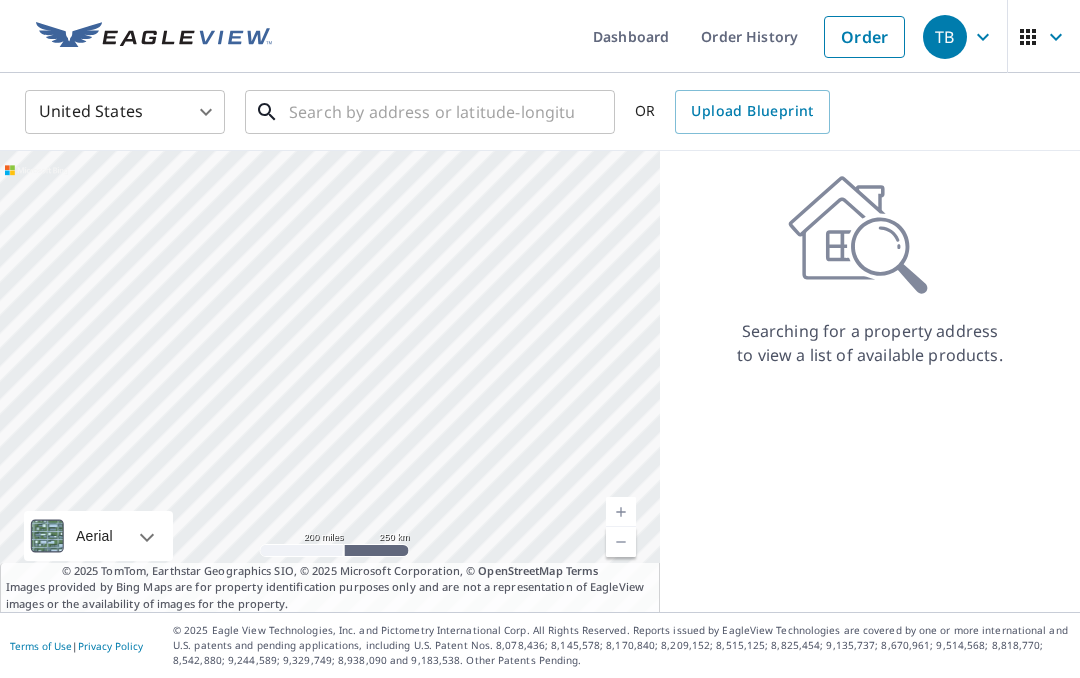 click at bounding box center (431, 112) 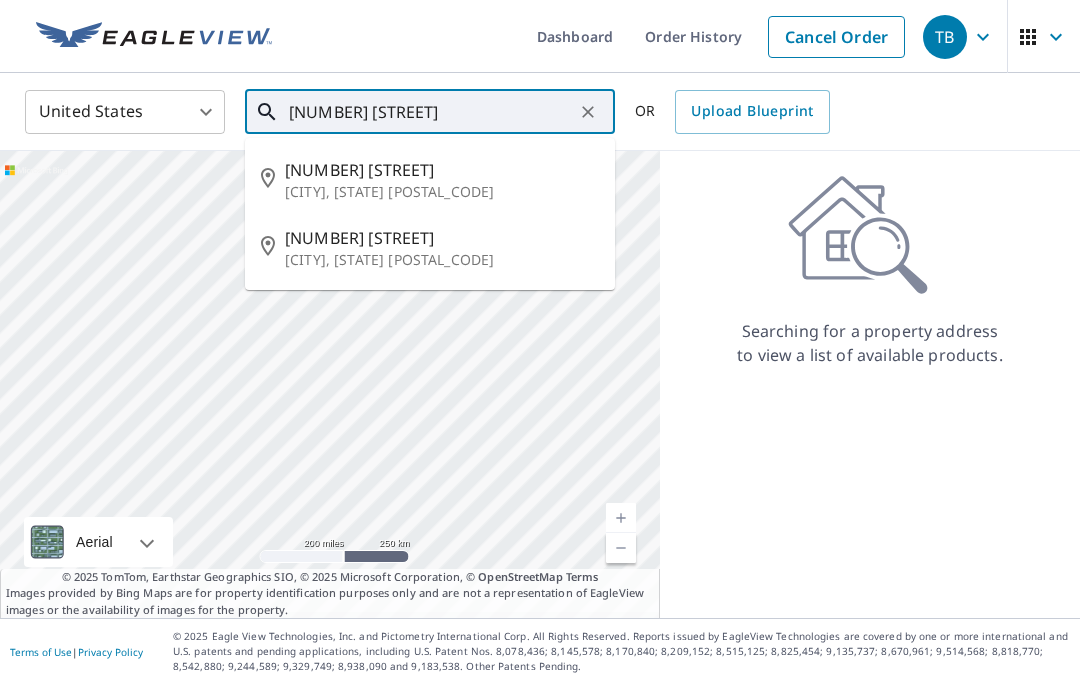 click on "[NUMBER] [STREET]" at bounding box center [442, 238] 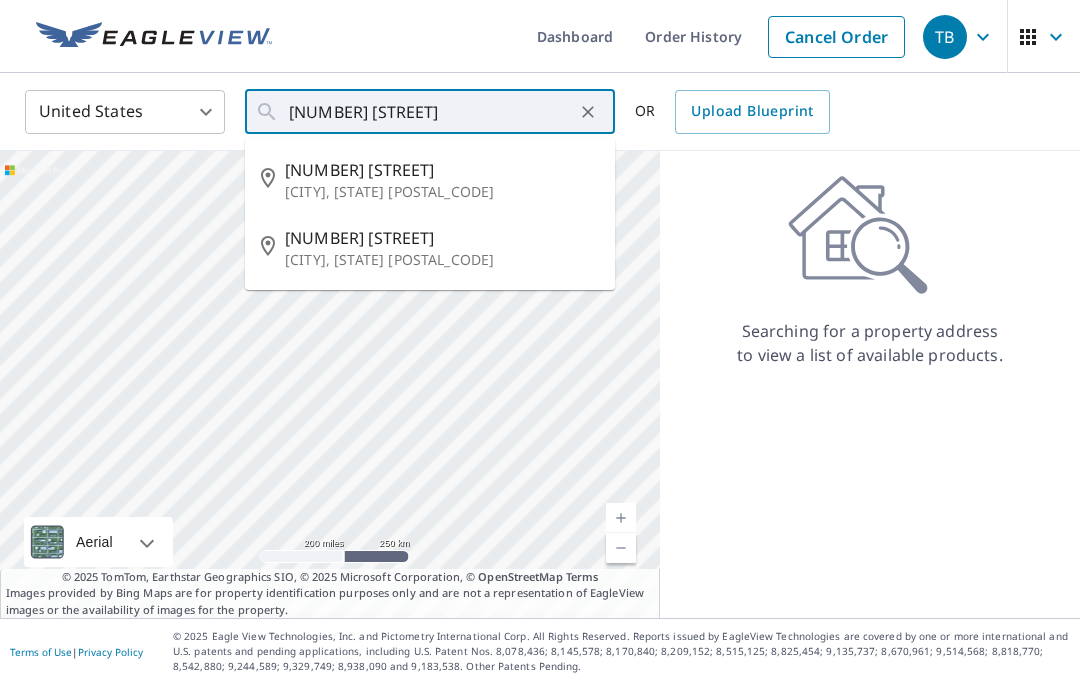 type on "[NUMBER] [STREET] [CITY], [STATE] [POSTAL_CODE]" 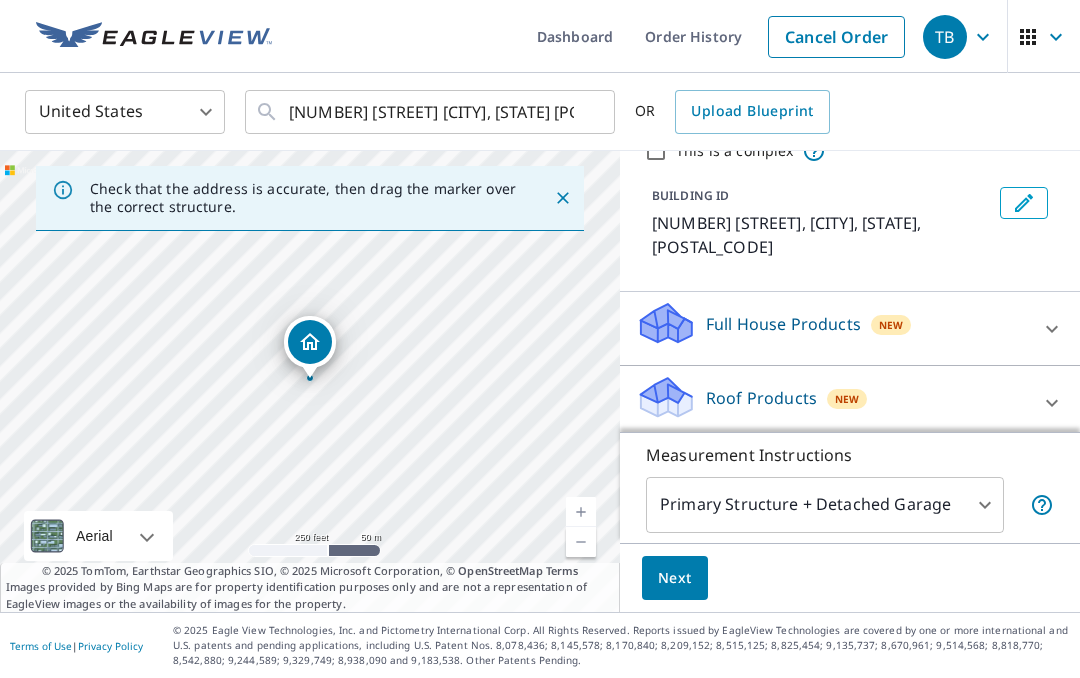 scroll, scrollTop: 96, scrollLeft: 0, axis: vertical 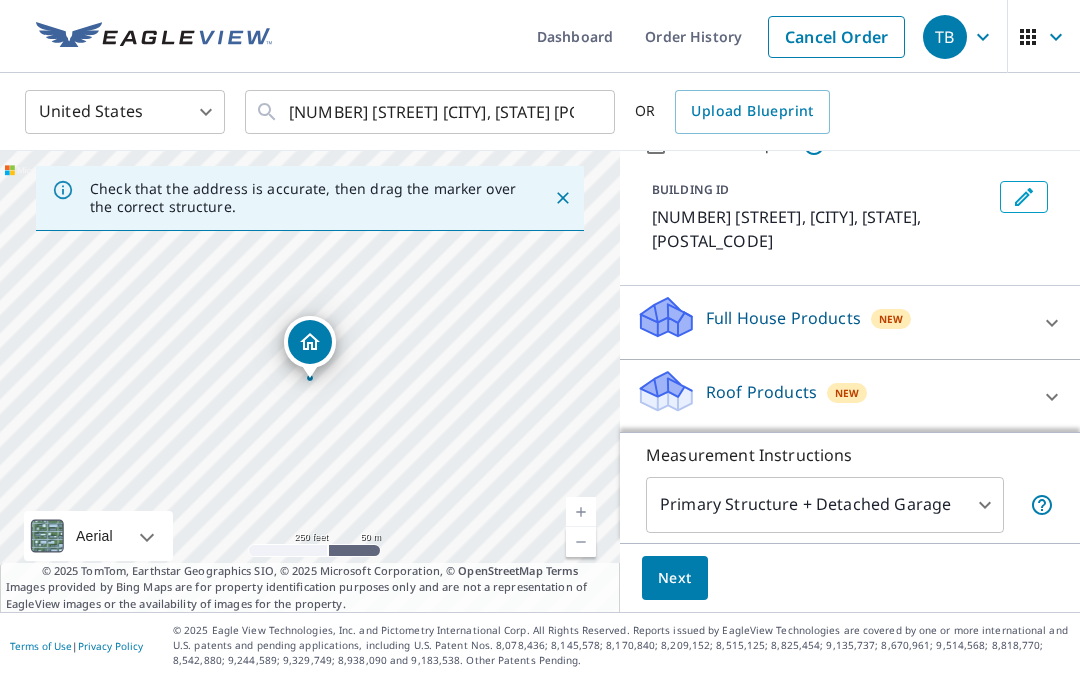 click at bounding box center (1052, 397) 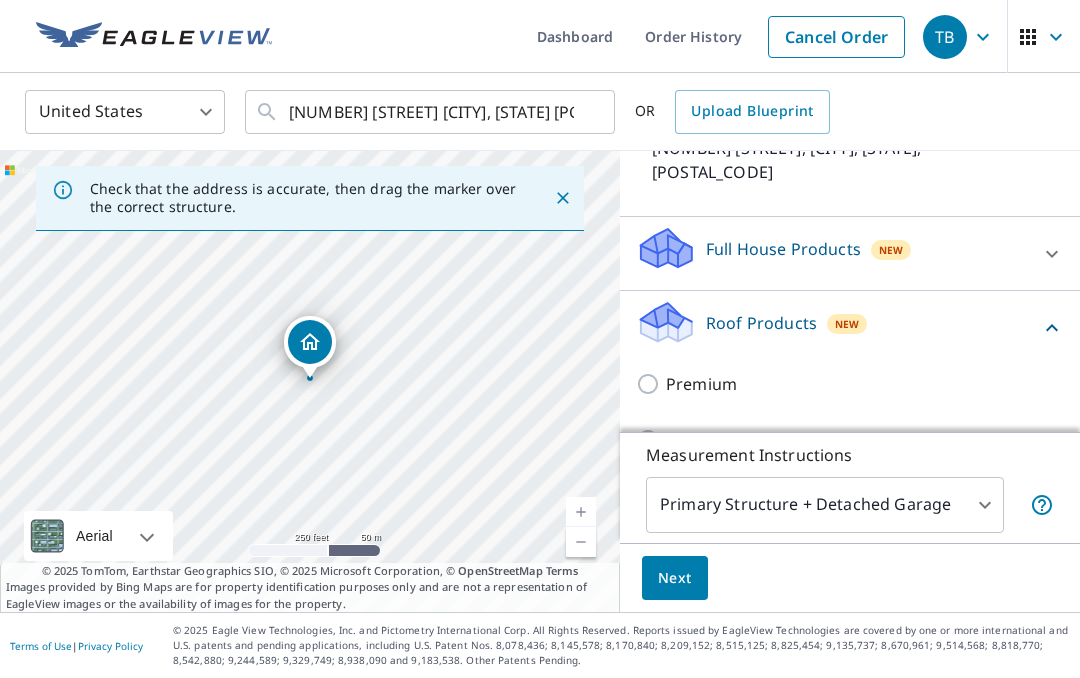 scroll, scrollTop: 189, scrollLeft: 0, axis: vertical 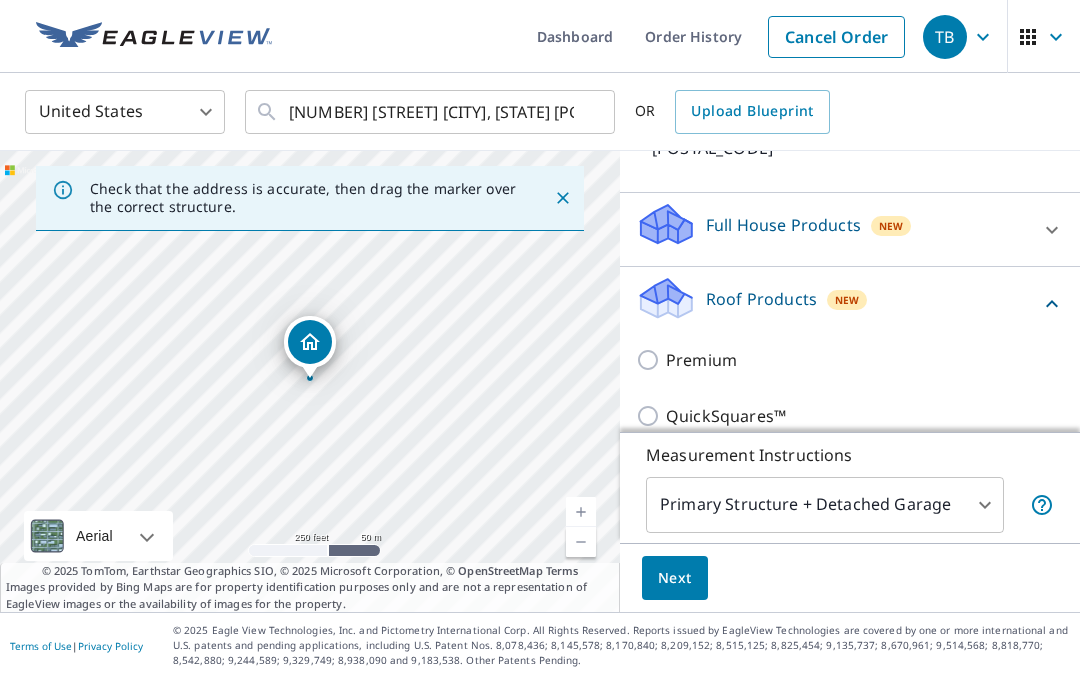 click on "Premium" at bounding box center (651, 360) 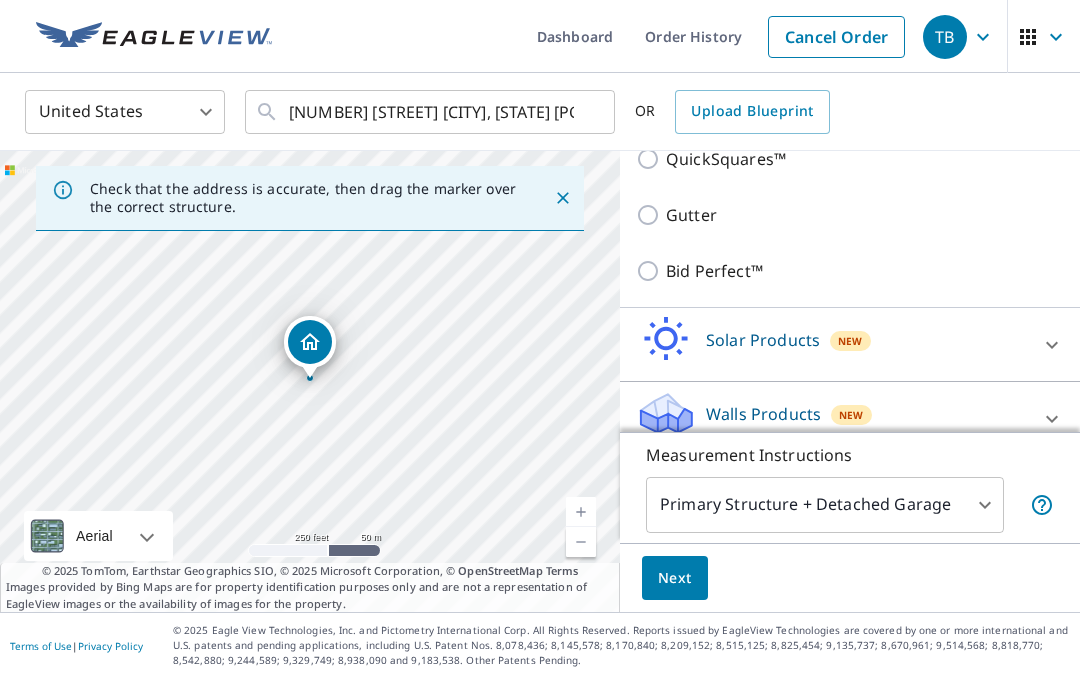 scroll, scrollTop: 511, scrollLeft: 0, axis: vertical 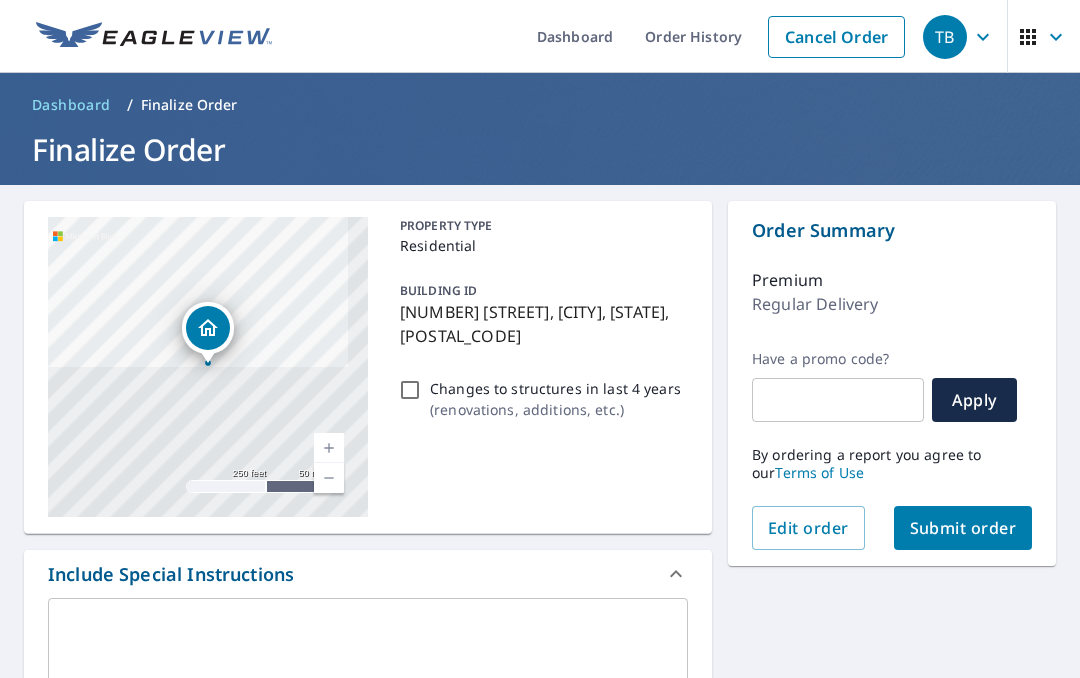 click on "Submit order" at bounding box center [963, 528] 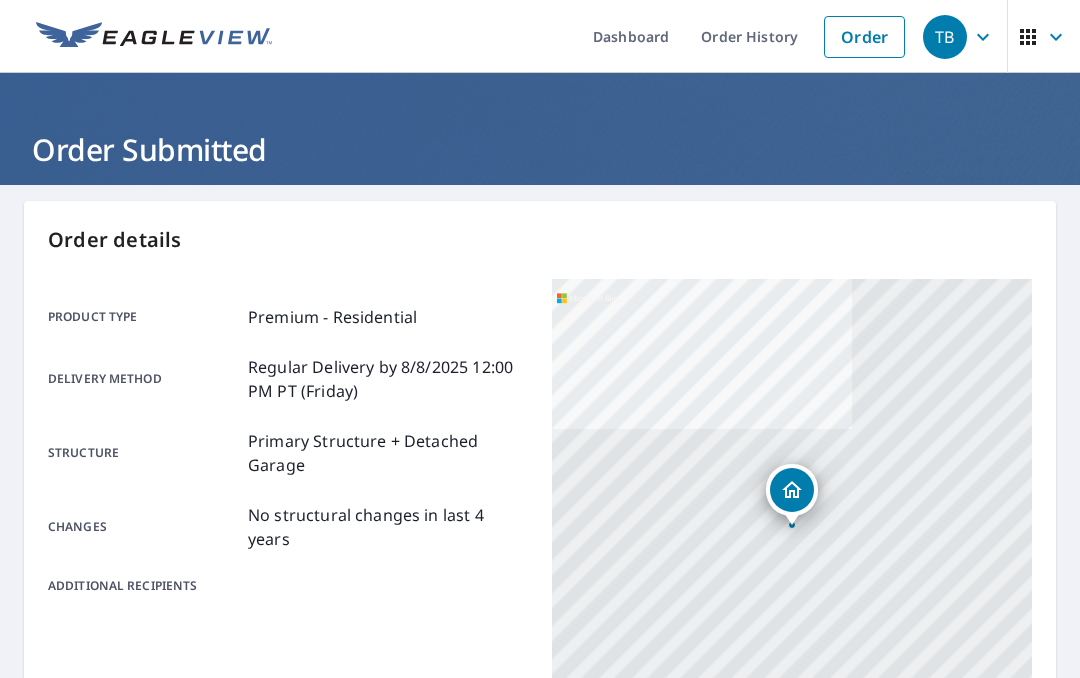 click on "Order" at bounding box center (864, 37) 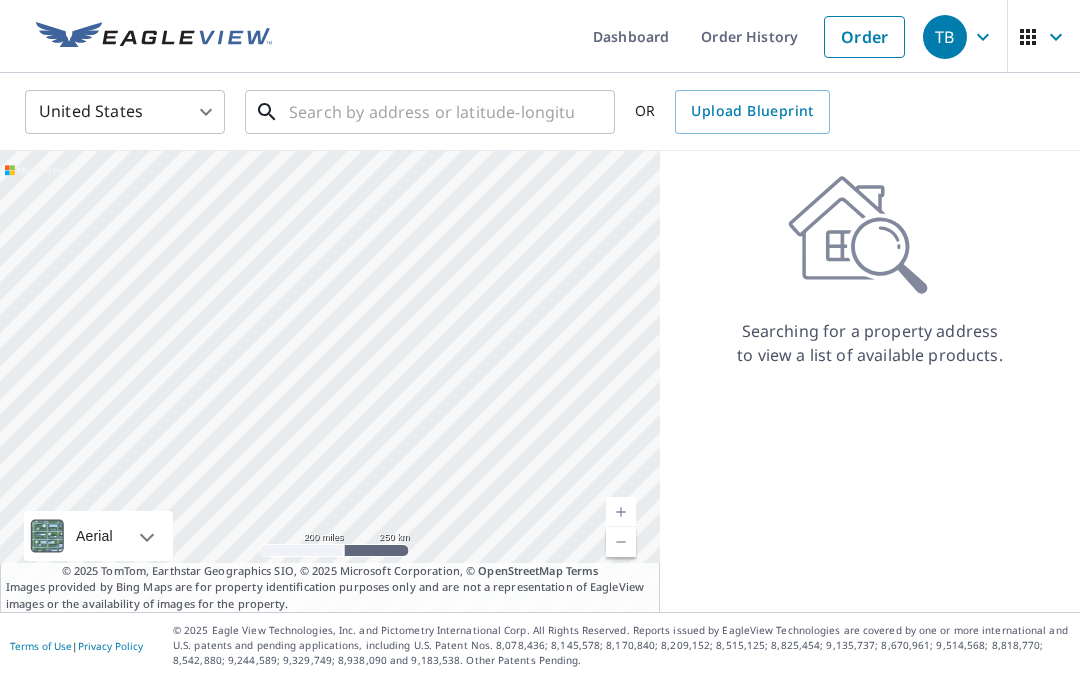 click at bounding box center [431, 112] 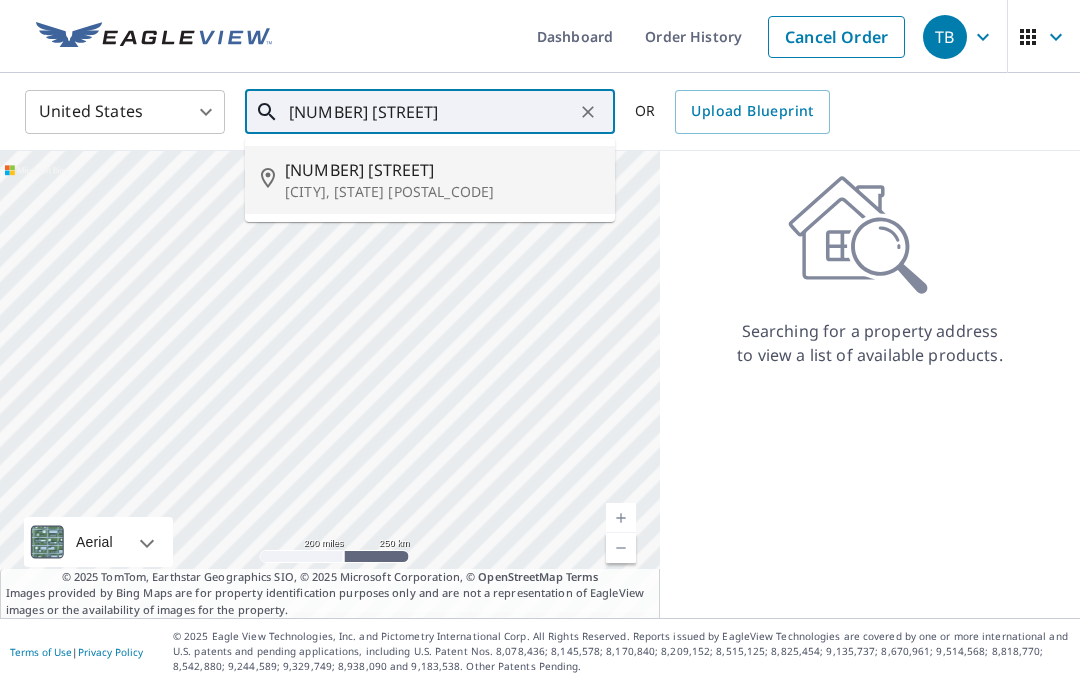 click on "[NUMBER] [STREET]" at bounding box center [442, 170] 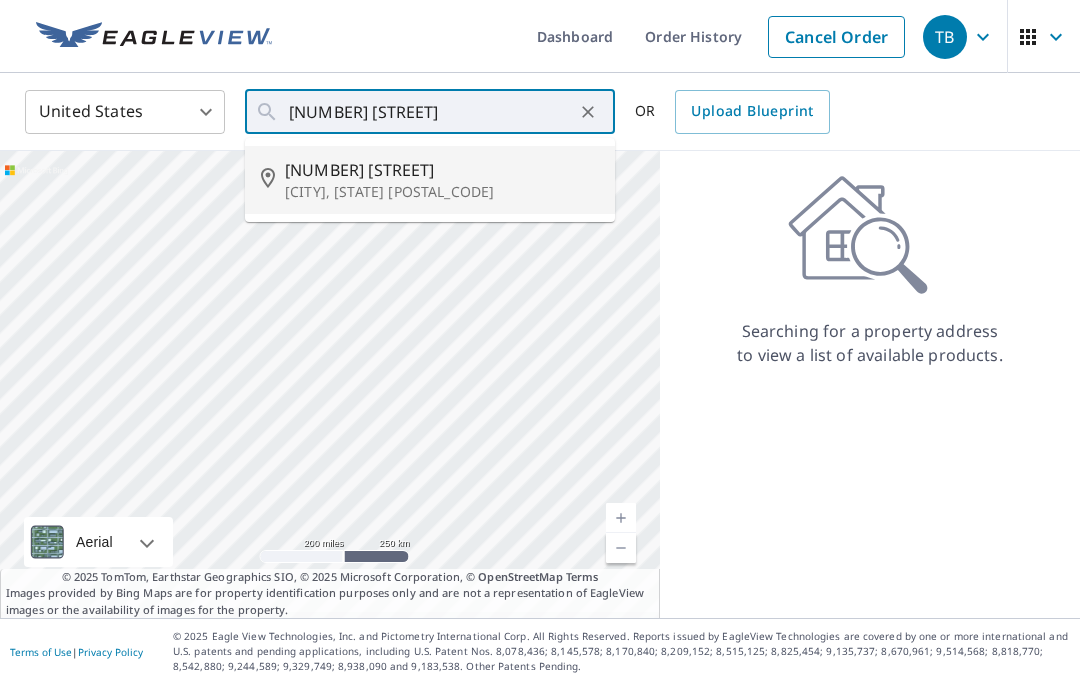type on "[NUMBER] [STREET], [CITY] [STATE] [POSTAL_CODE]" 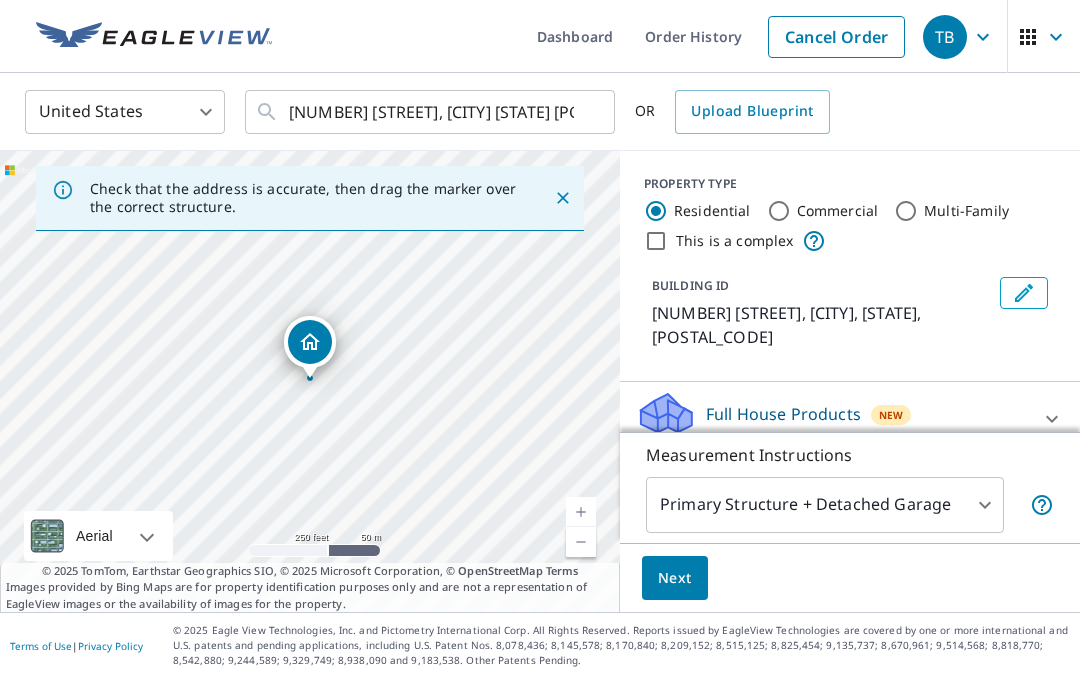 click 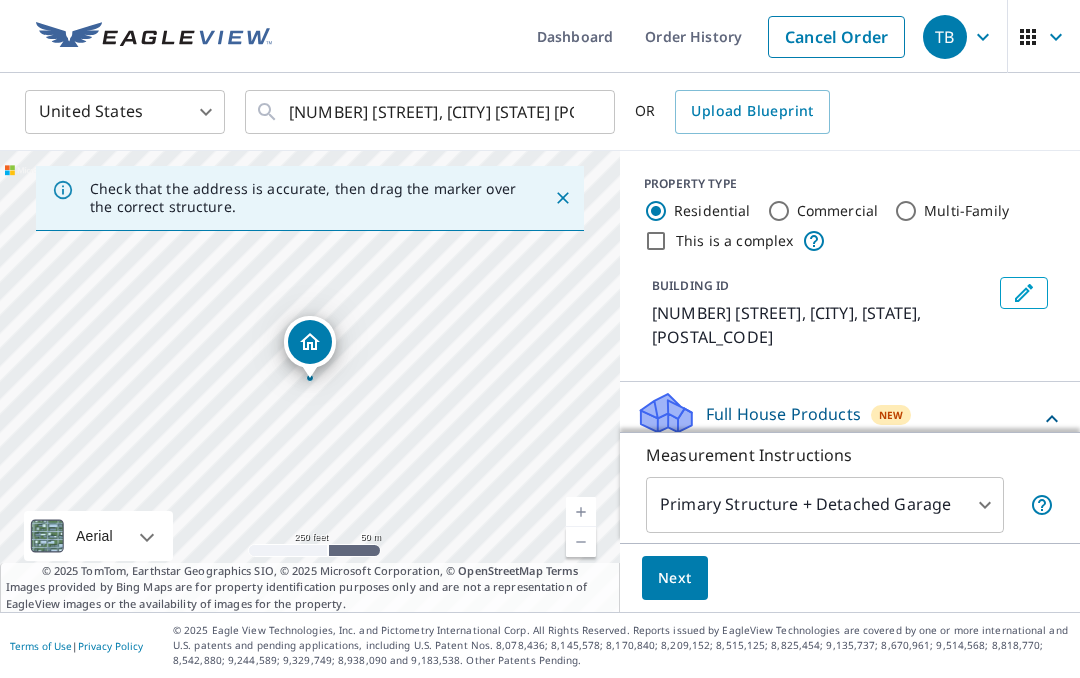 click on "Full House Products New" at bounding box center [850, 418] 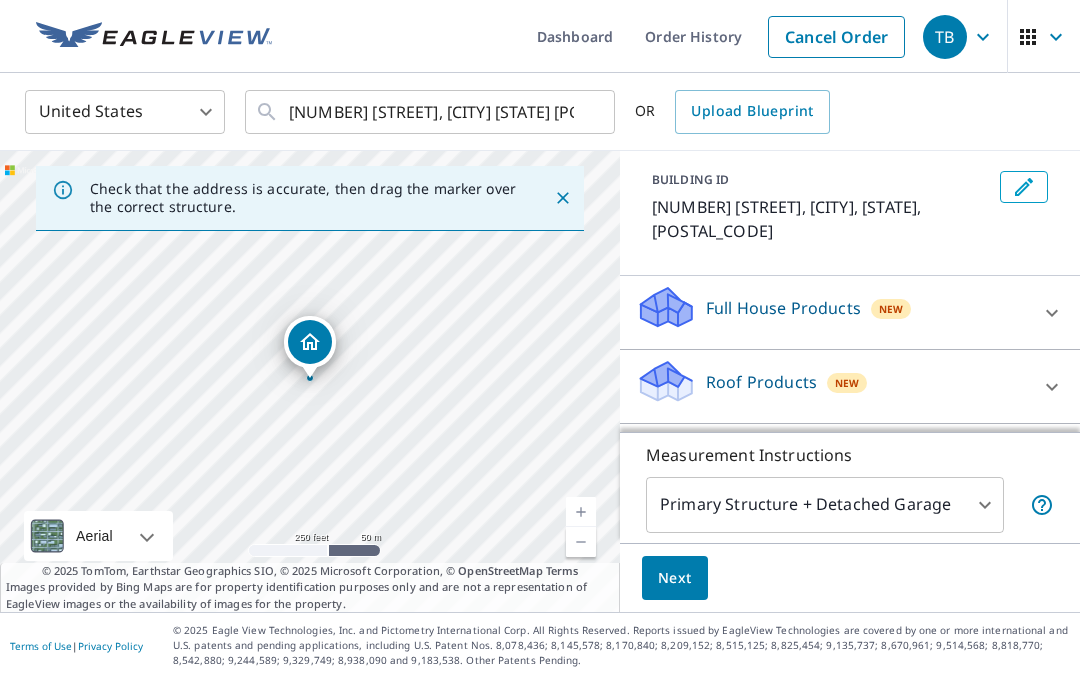 scroll, scrollTop: 117, scrollLeft: 0, axis: vertical 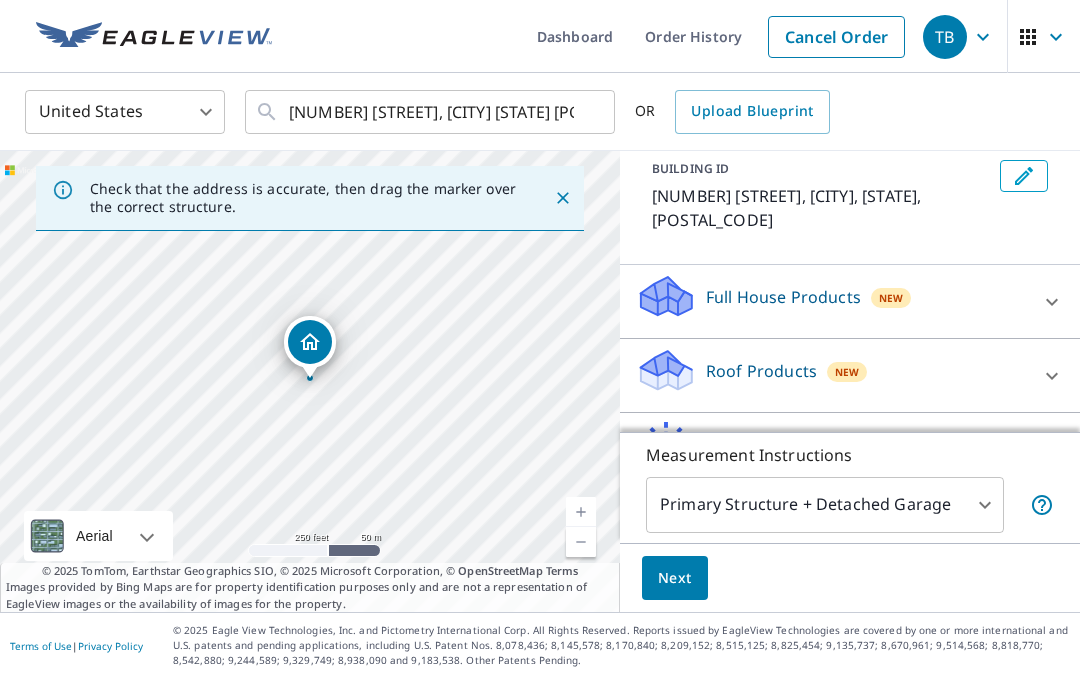 click on "New" at bounding box center [847, 372] 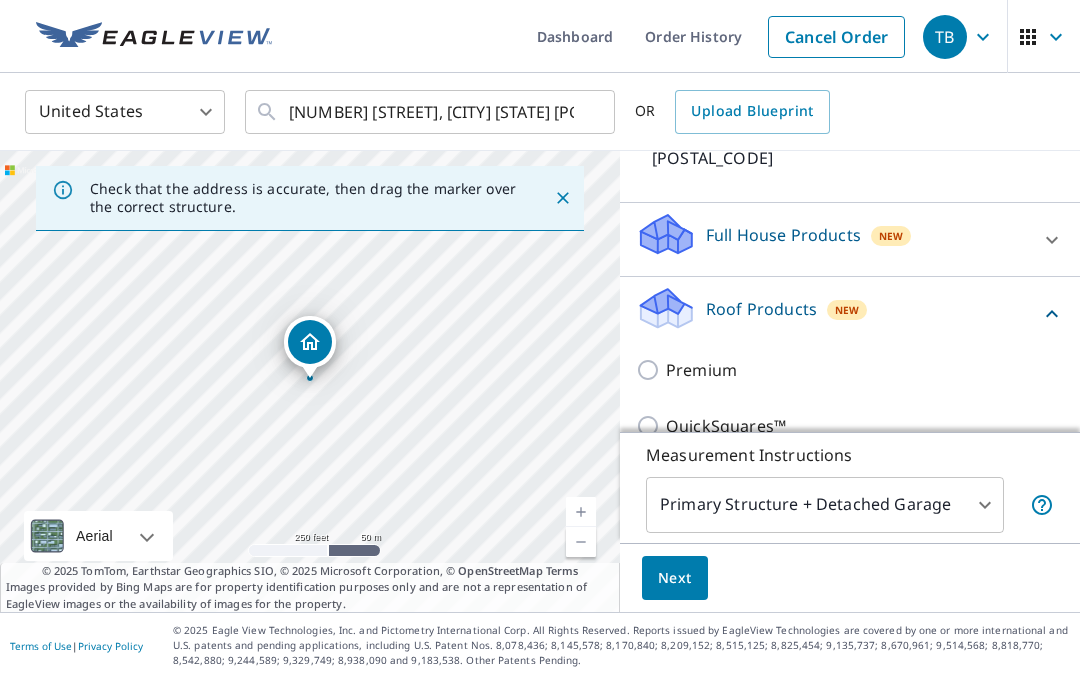 scroll, scrollTop: 220, scrollLeft: 0, axis: vertical 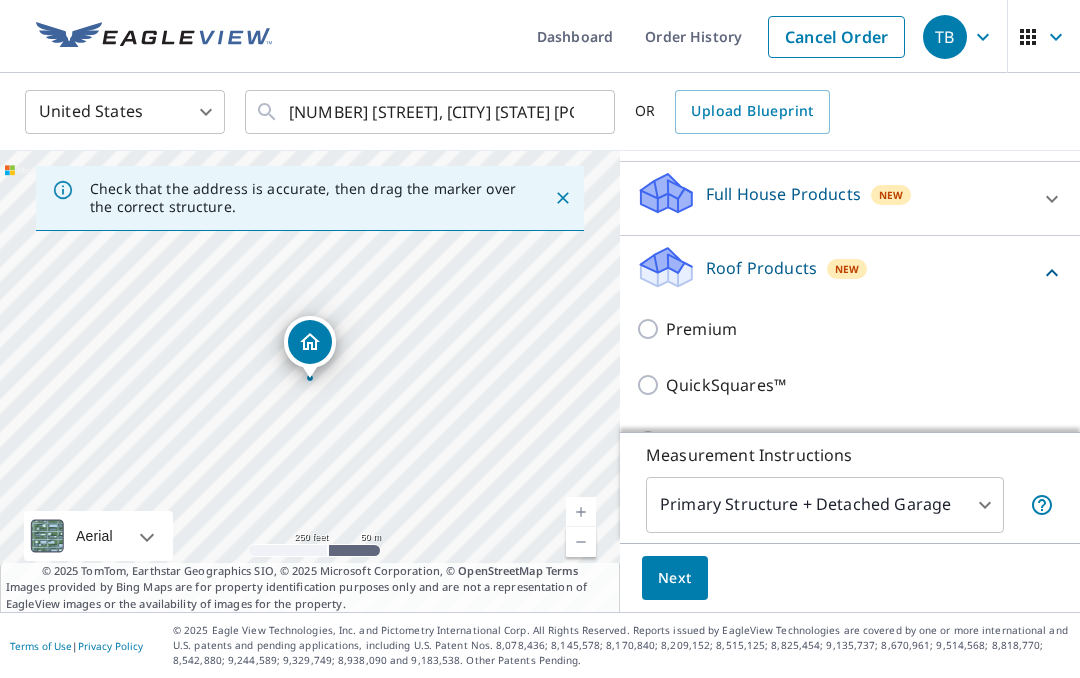 click on "Premium" at bounding box center [651, 329] 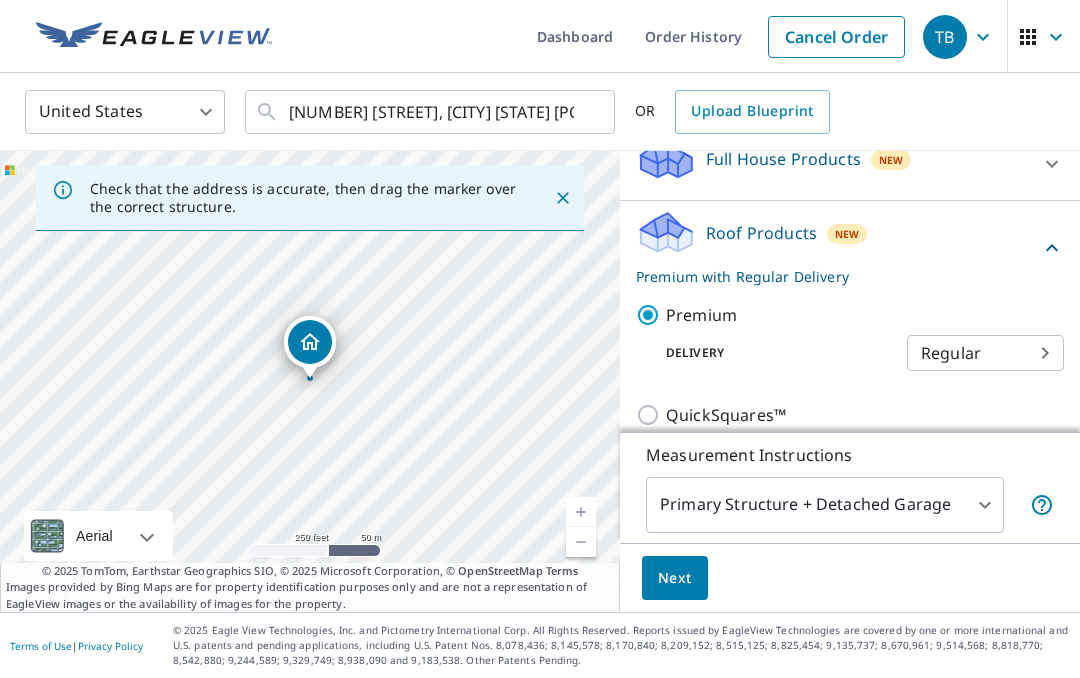 scroll, scrollTop: 315, scrollLeft: 0, axis: vertical 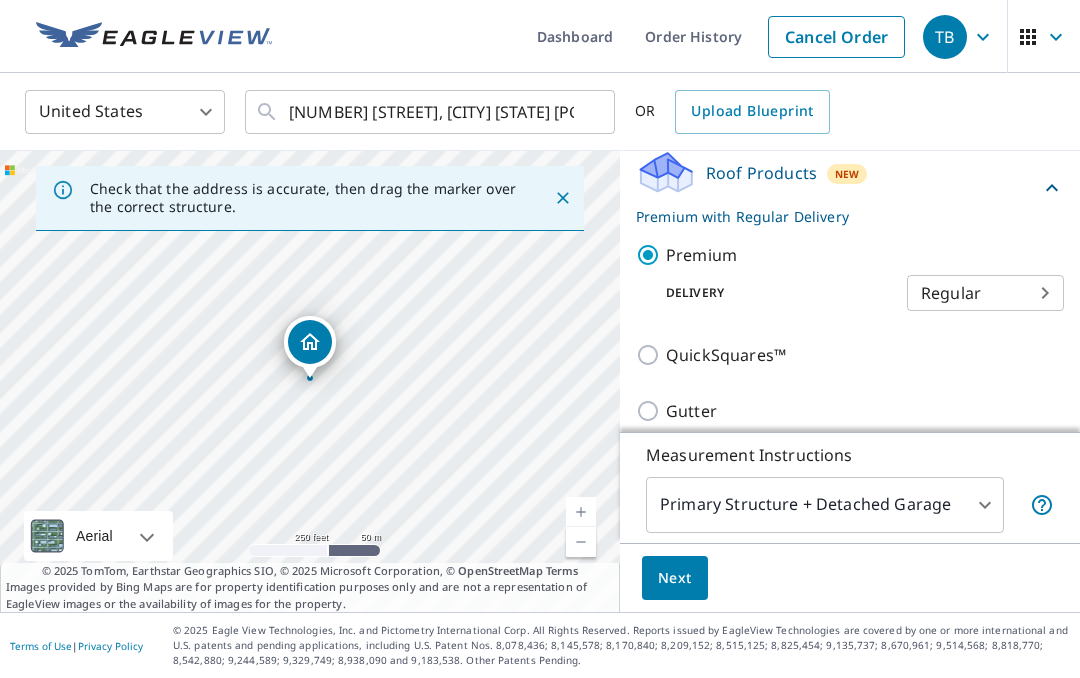 click on "Next" at bounding box center (675, 578) 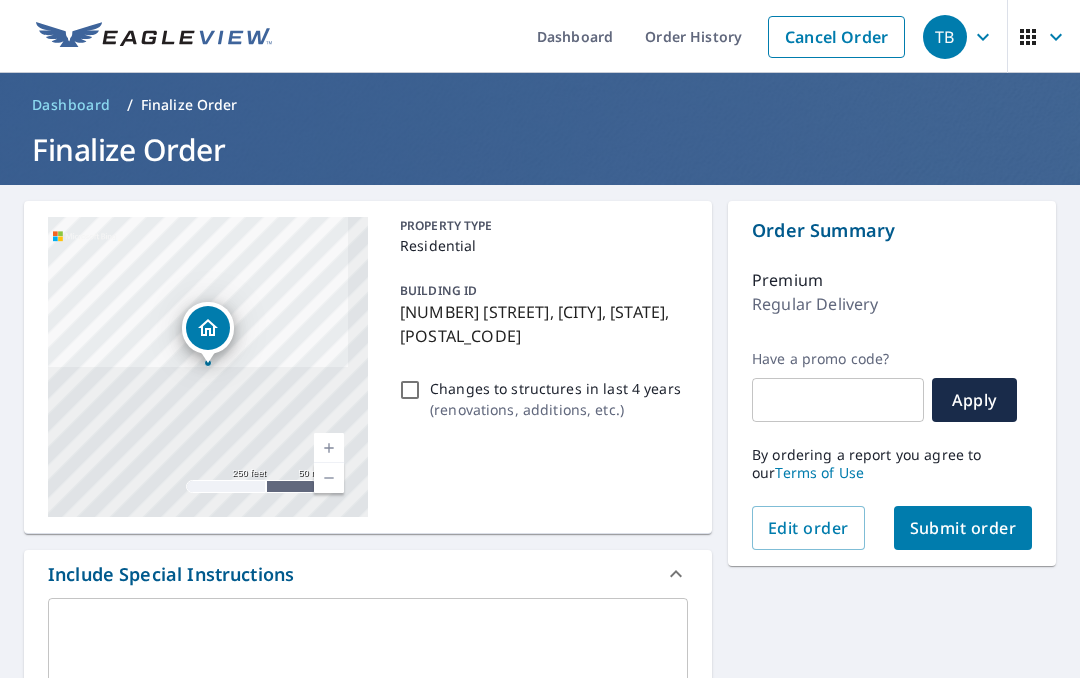 click on "Submit order" at bounding box center [963, 528] 